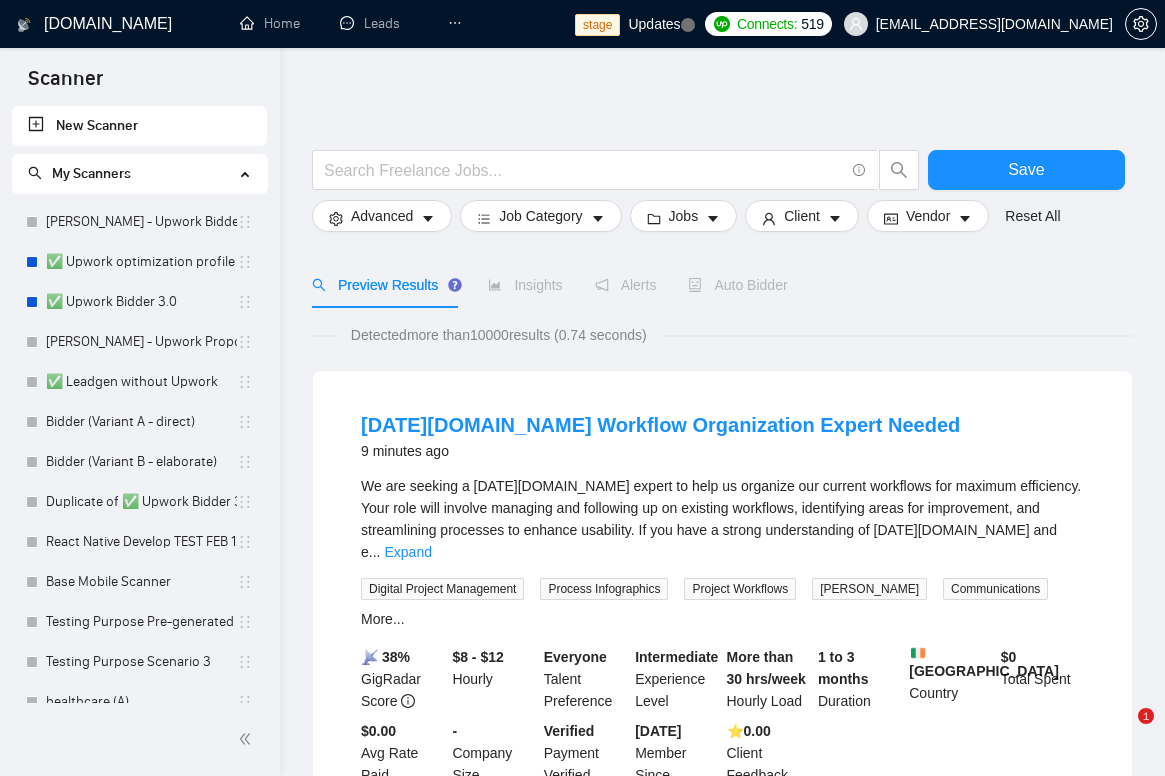 scroll, scrollTop: 0, scrollLeft: 0, axis: both 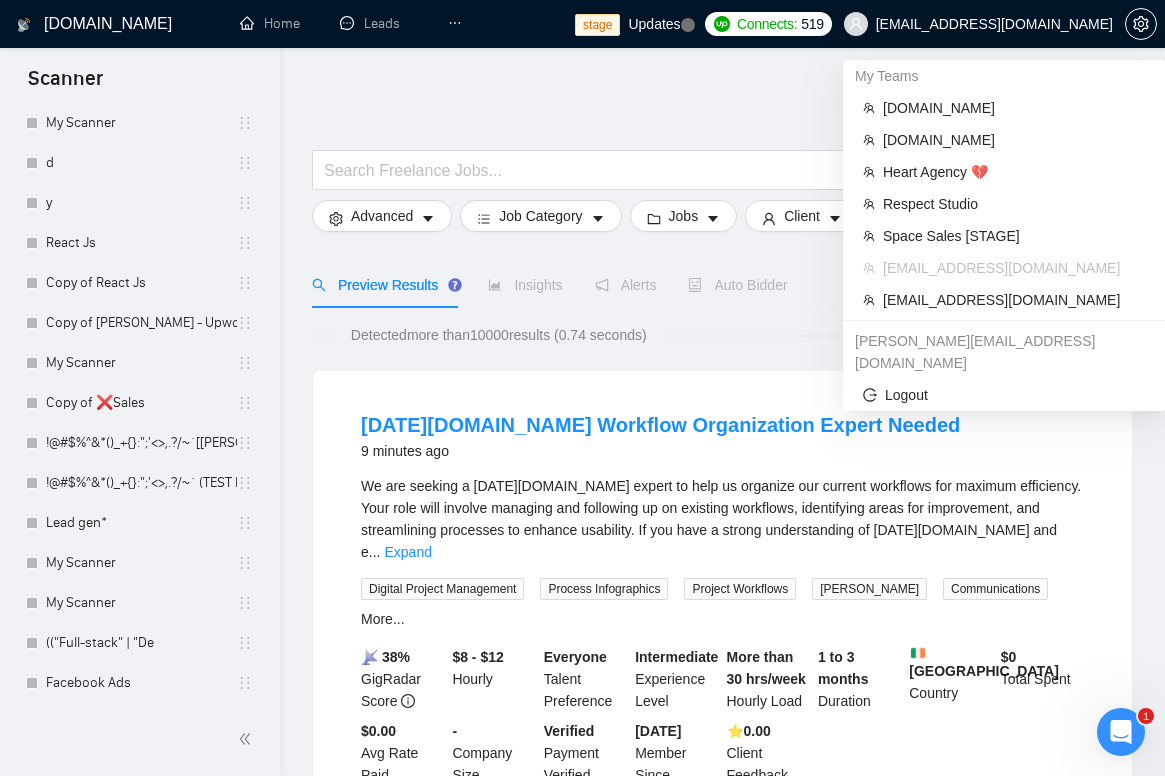 click on "workwiseupworkgency@gmail.com" at bounding box center (994, 24) 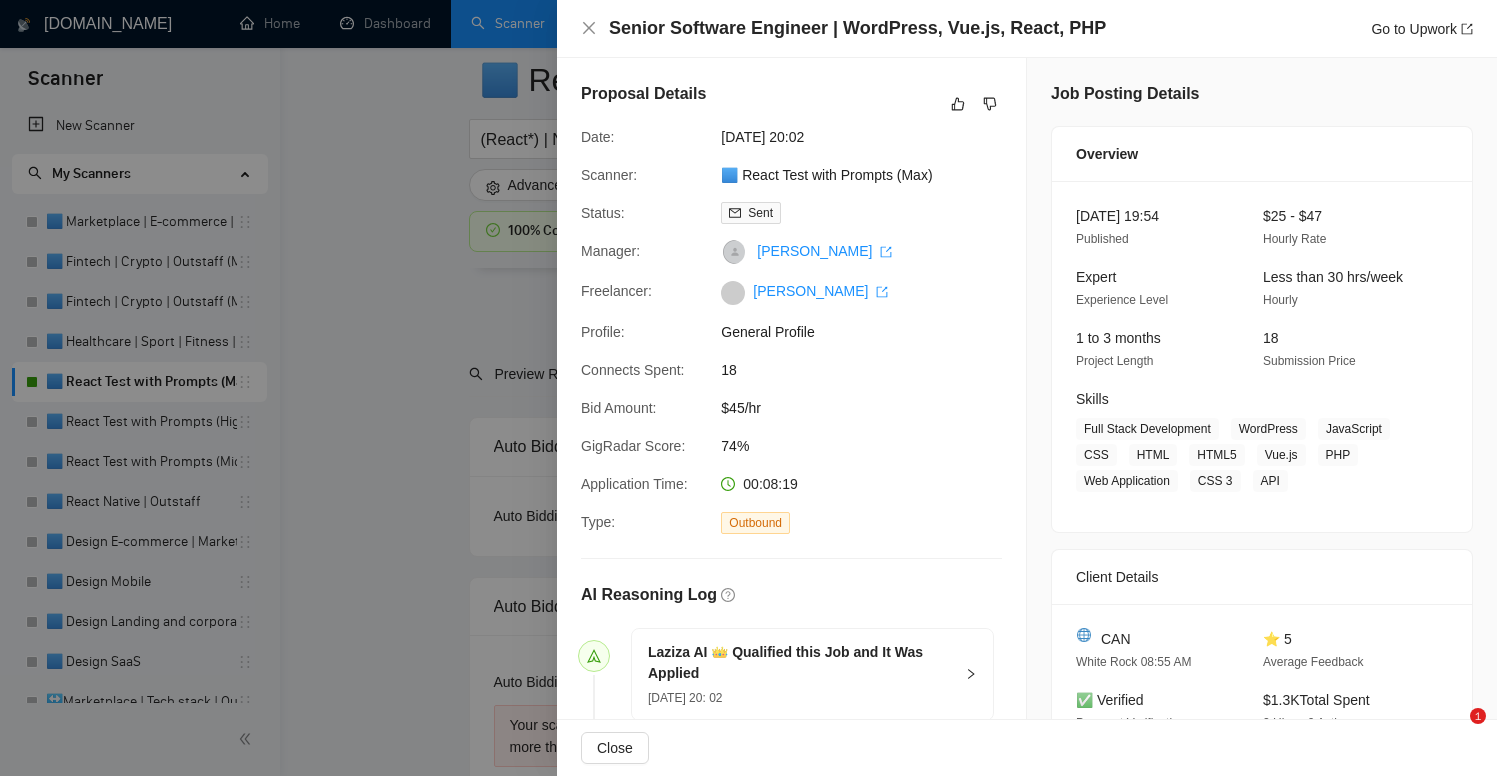 scroll, scrollTop: 5033, scrollLeft: 0, axis: vertical 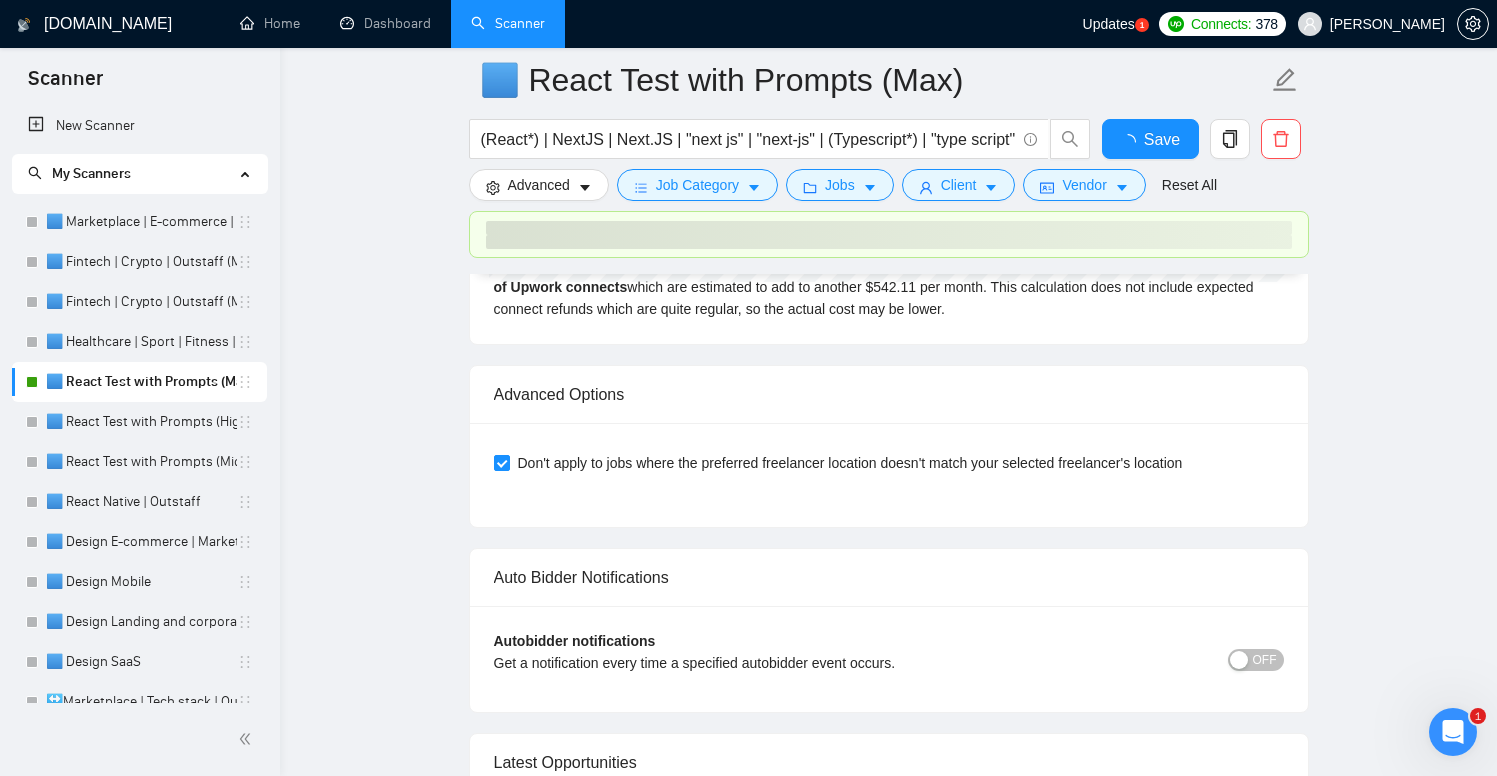 type 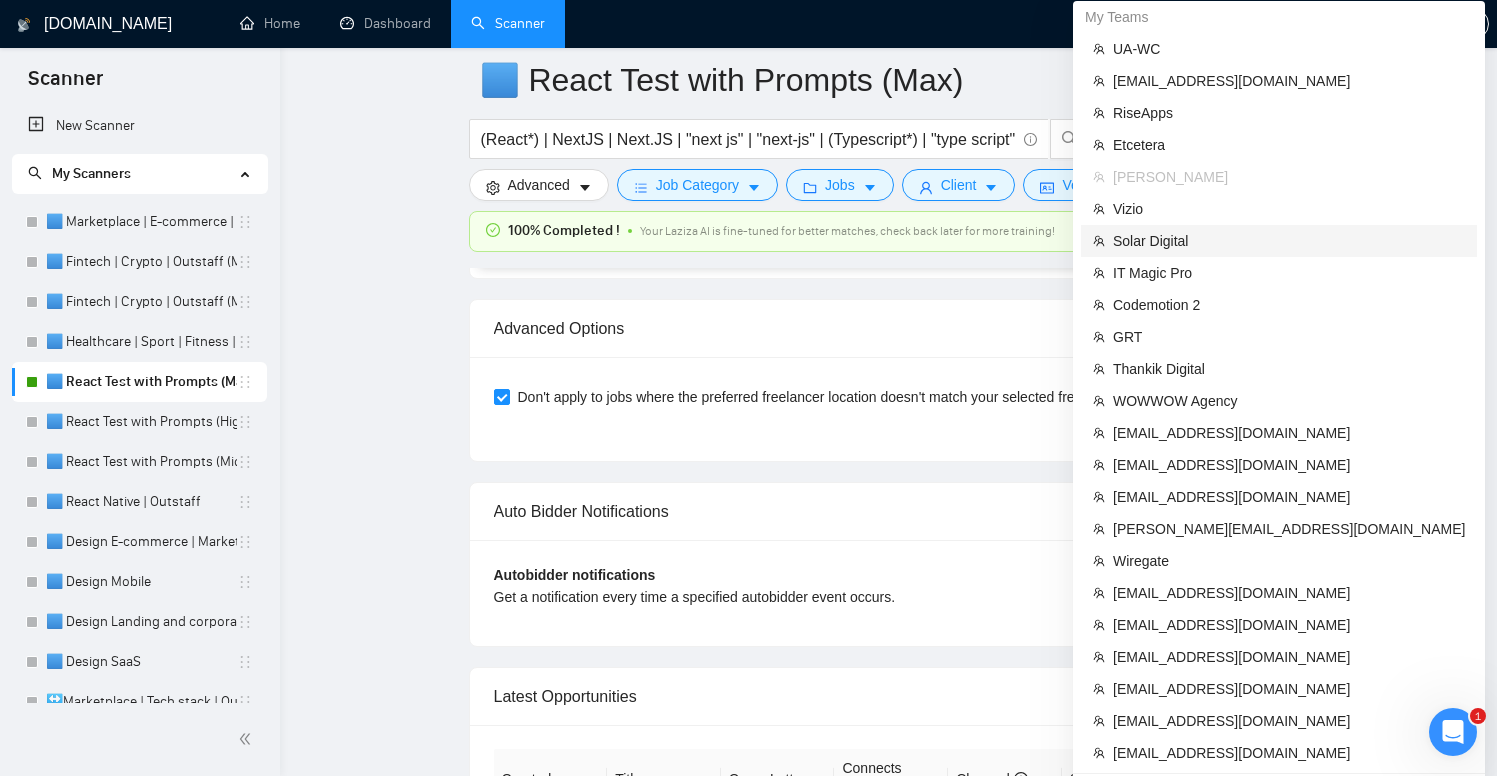 scroll, scrollTop: 4300, scrollLeft: 0, axis: vertical 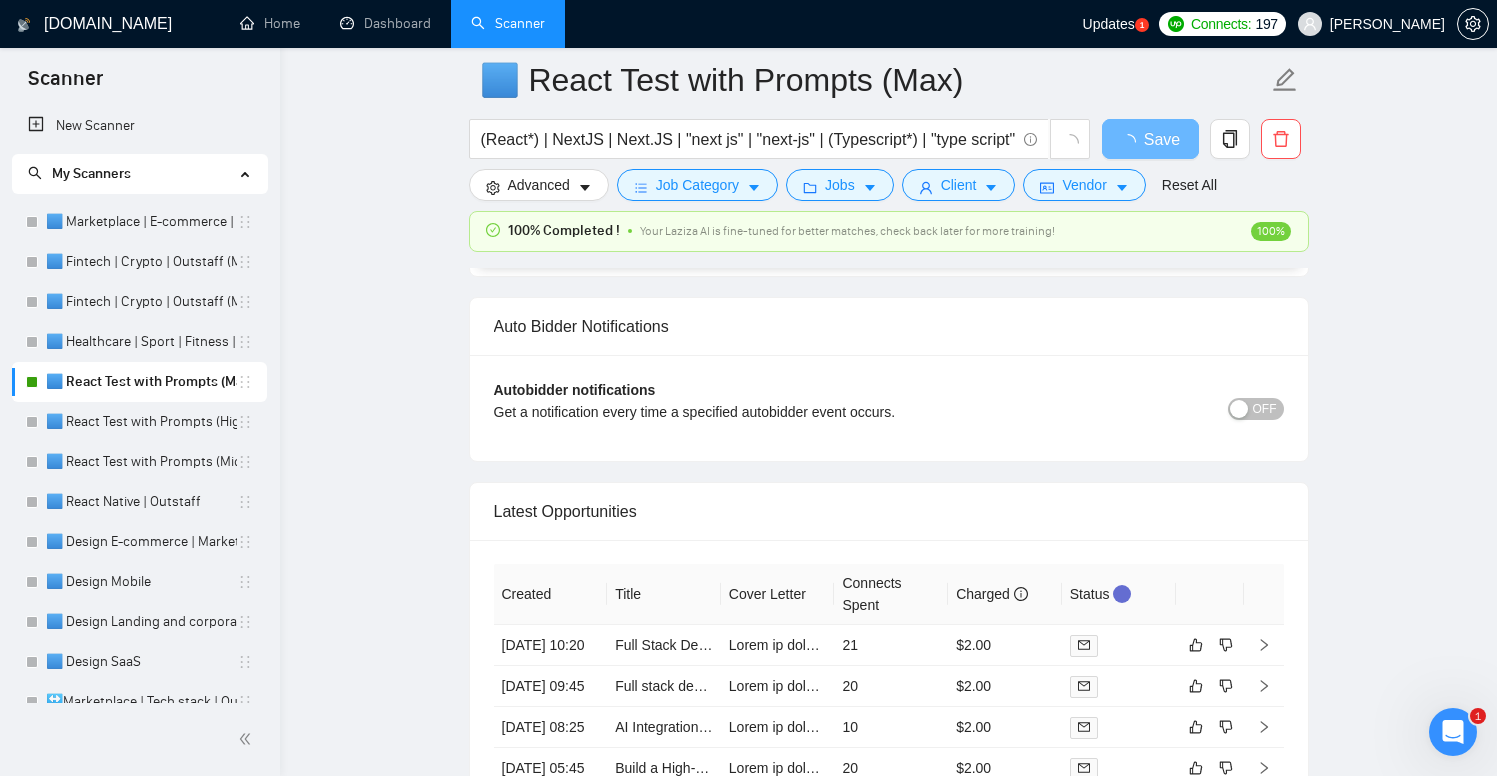type 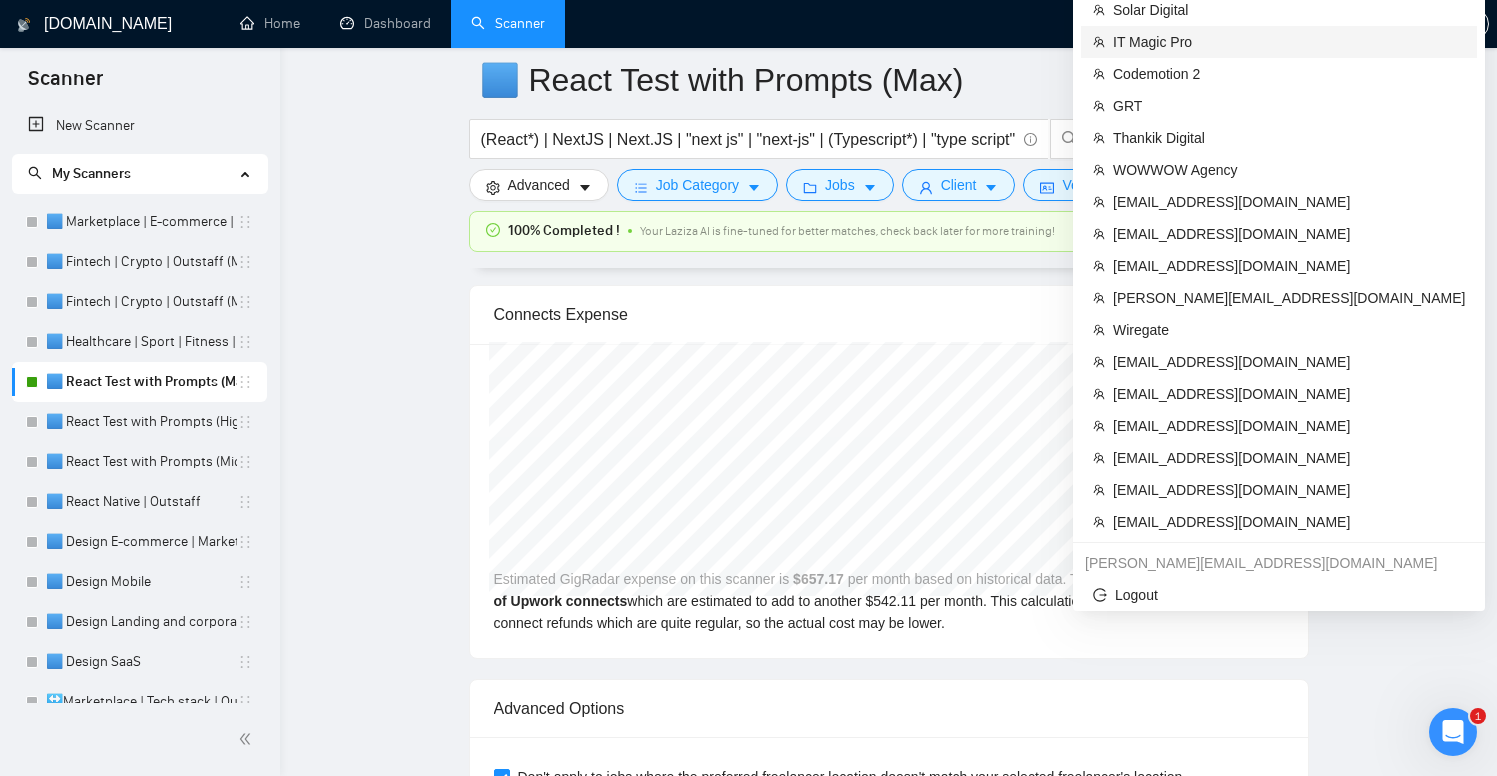 scroll, scrollTop: 3894, scrollLeft: 0, axis: vertical 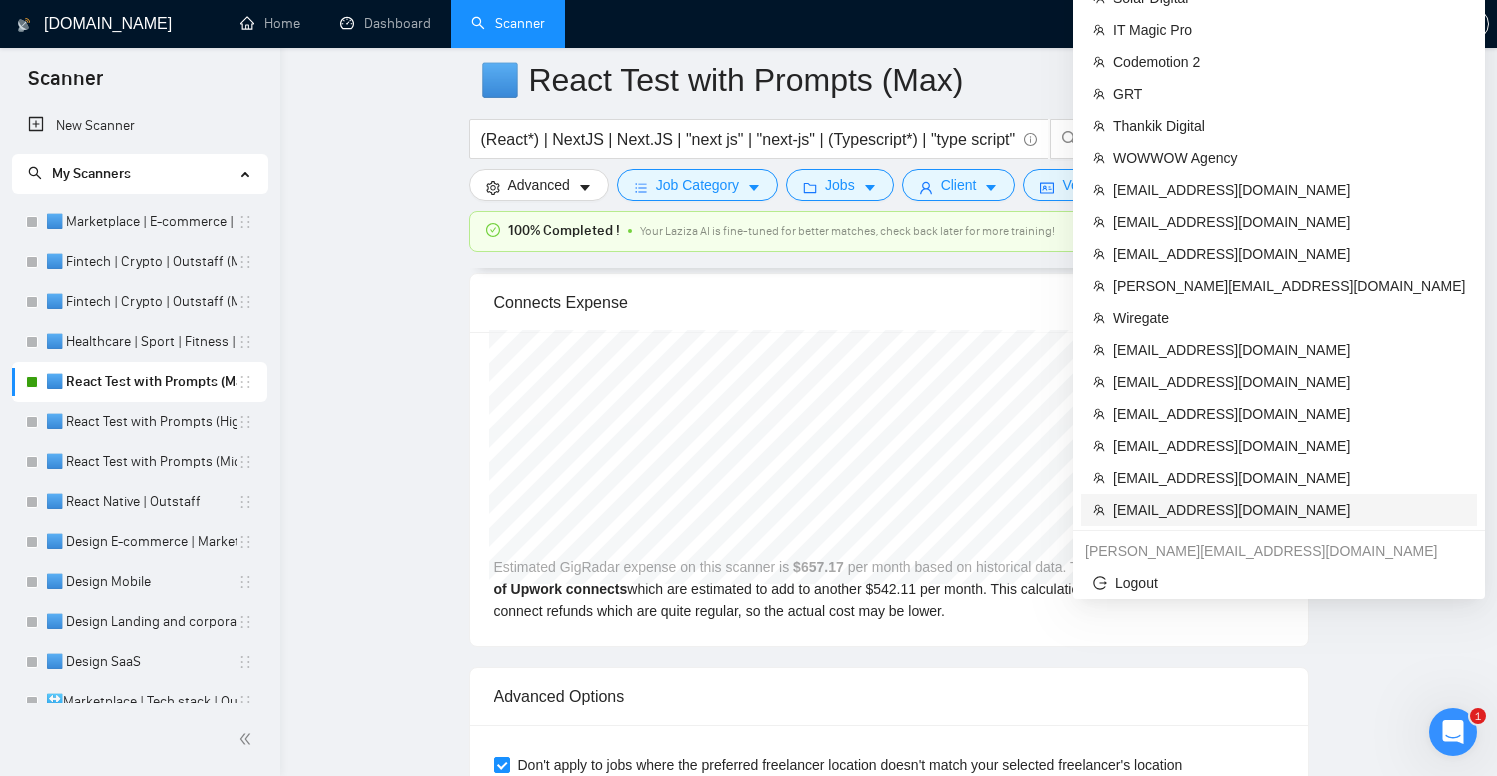 click on "[EMAIL_ADDRESS][DOMAIN_NAME]" at bounding box center [1289, 510] 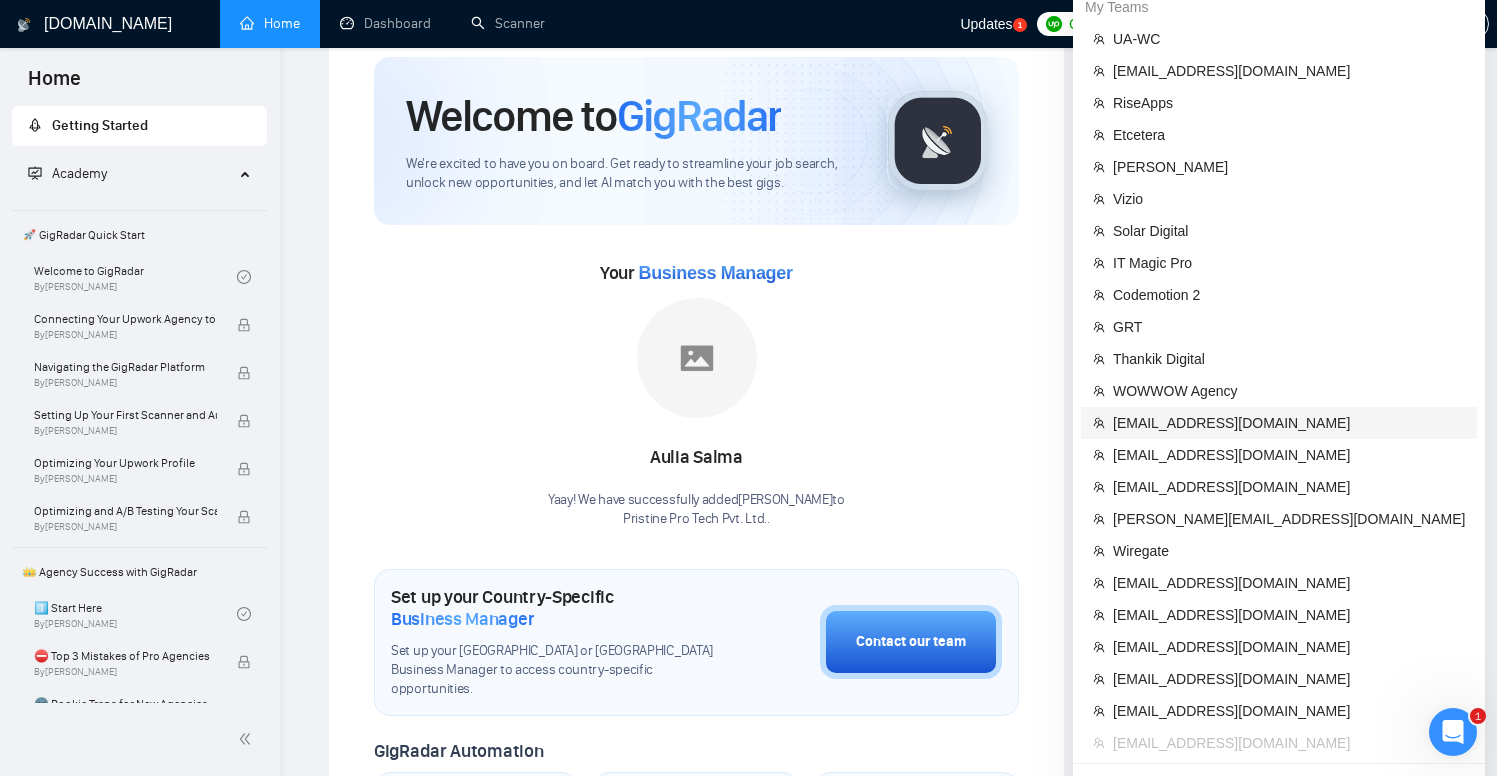 scroll, scrollTop: 0, scrollLeft: 0, axis: both 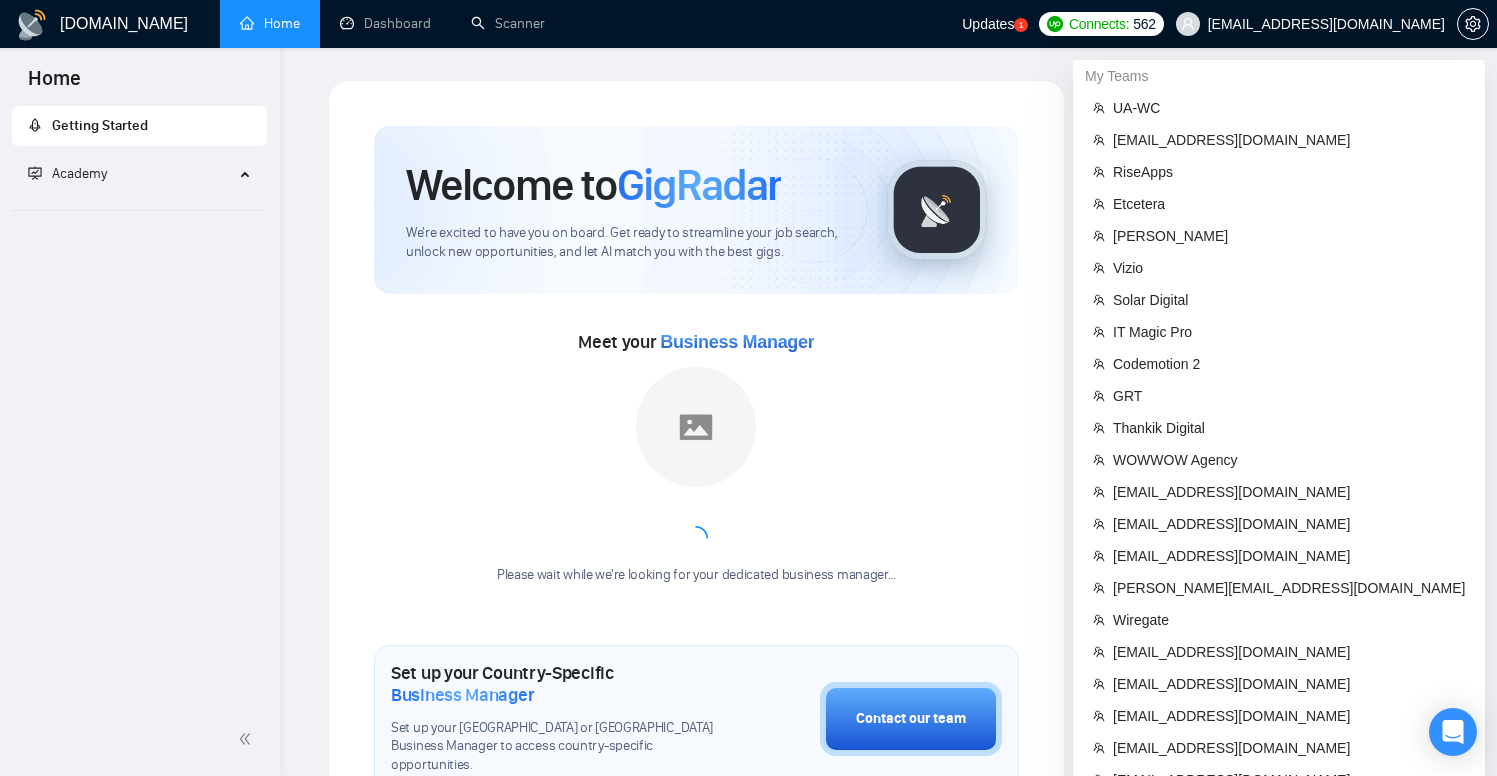 click on "[EMAIL_ADDRESS][DOMAIN_NAME]" at bounding box center (1326, 24) 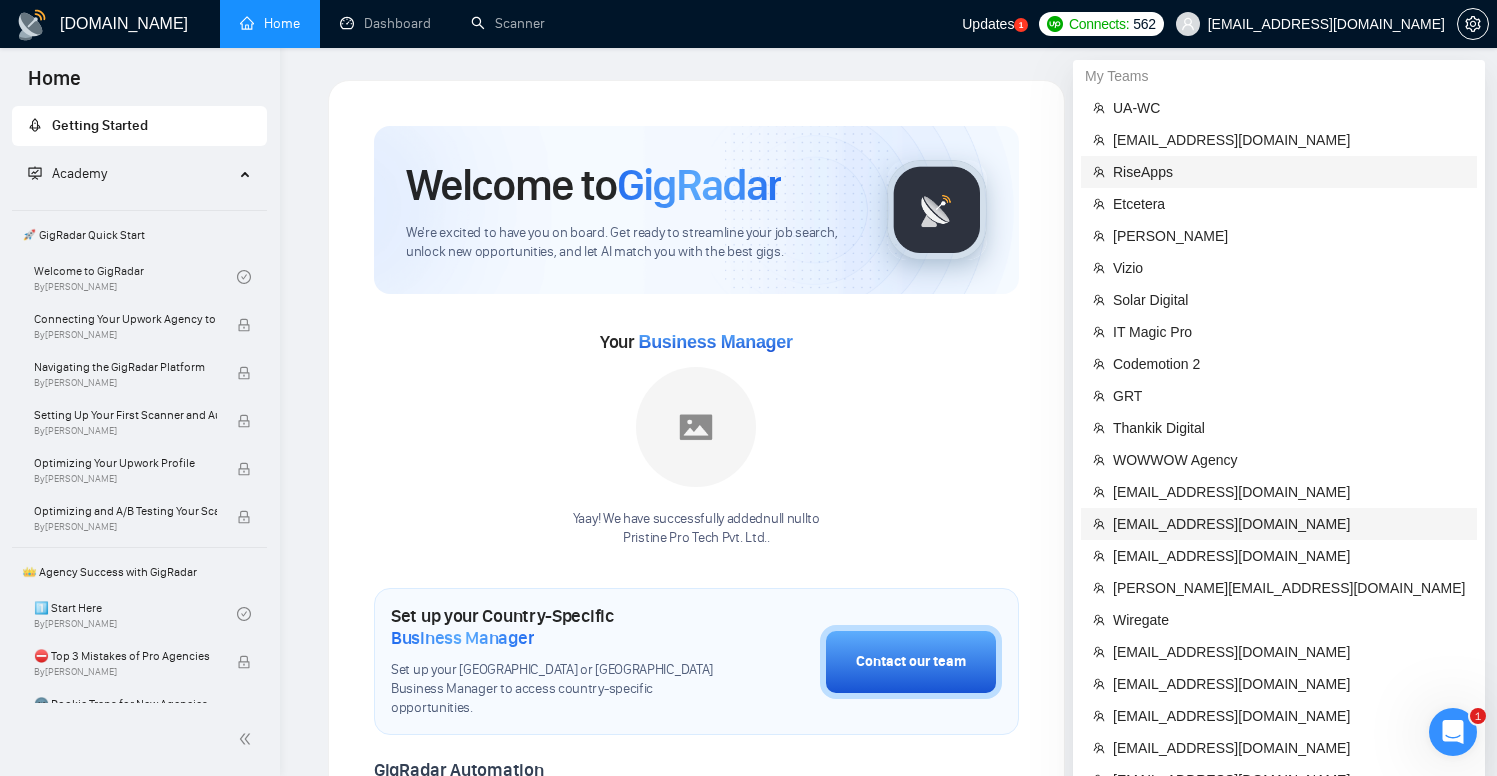 scroll, scrollTop: 0, scrollLeft: 0, axis: both 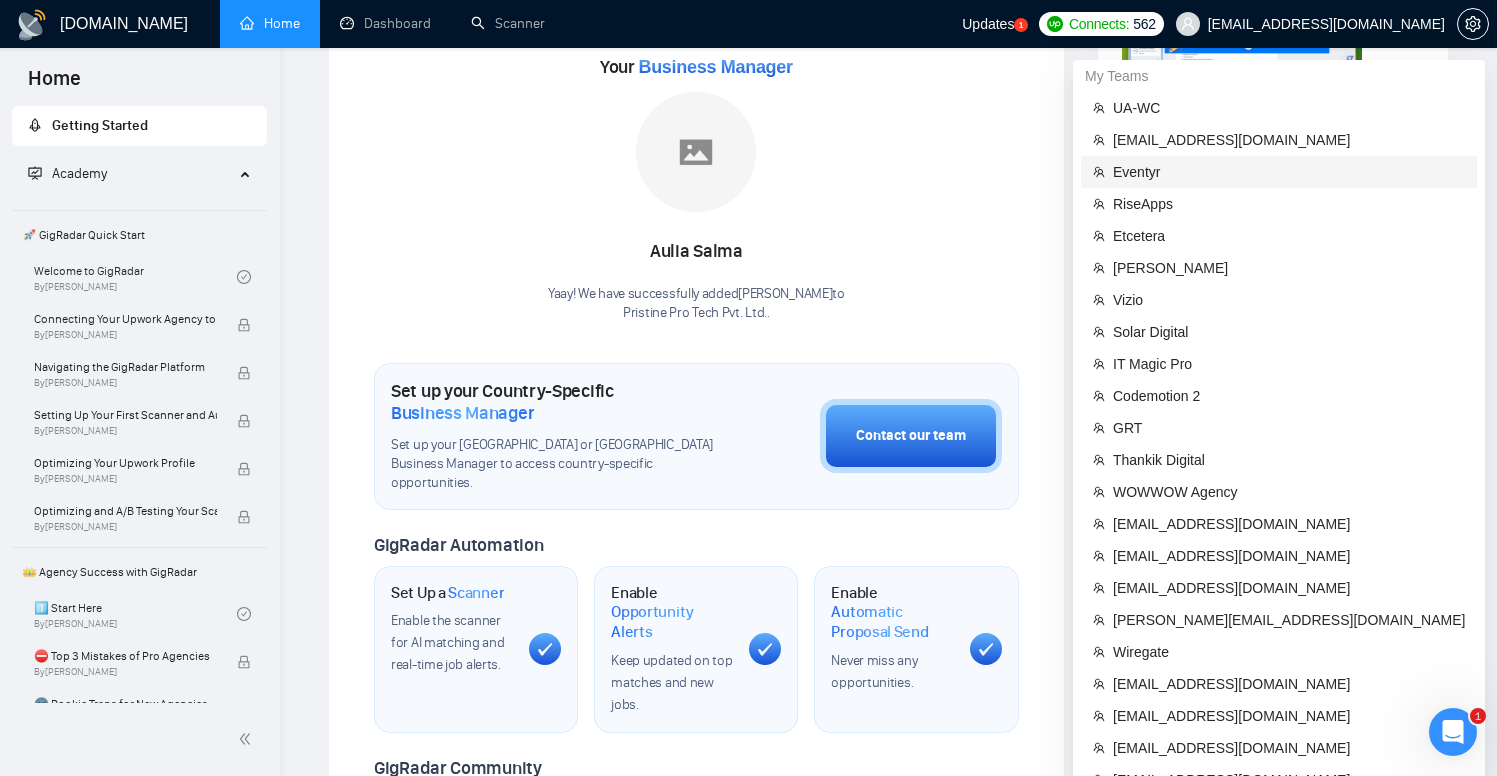 click on "Eventyr" at bounding box center (1289, 172) 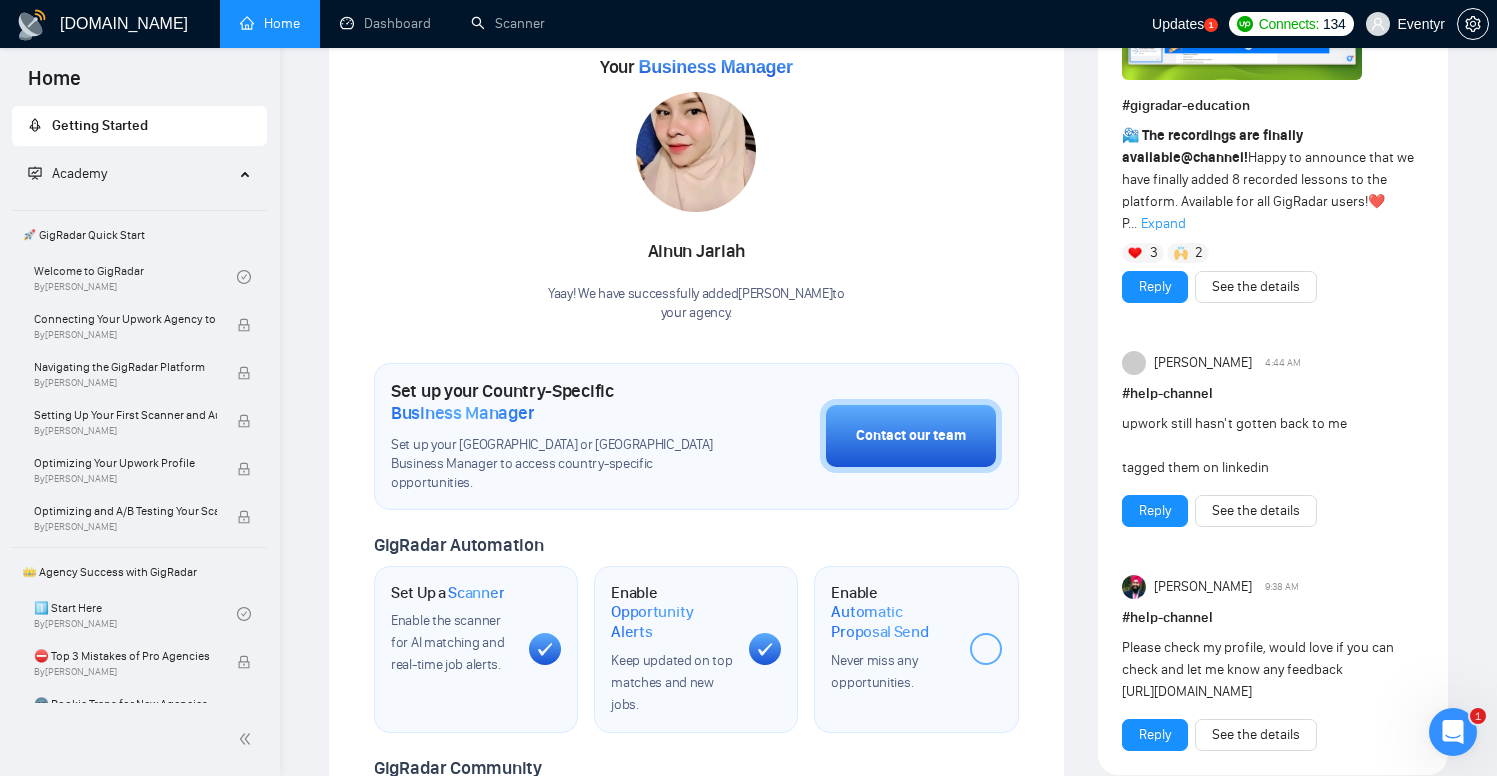 scroll, scrollTop: 0, scrollLeft: 0, axis: both 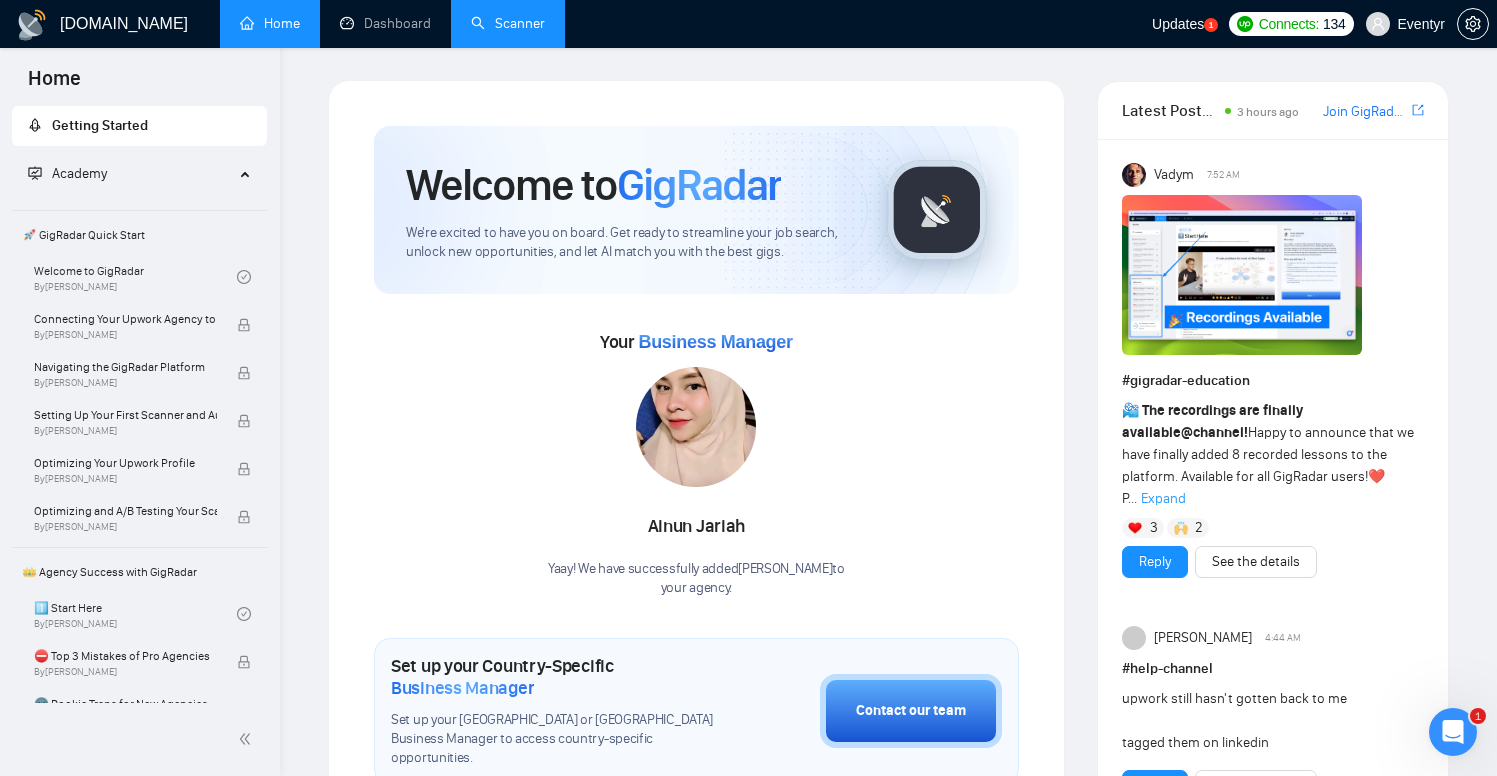 click on "Scanner" at bounding box center [508, 23] 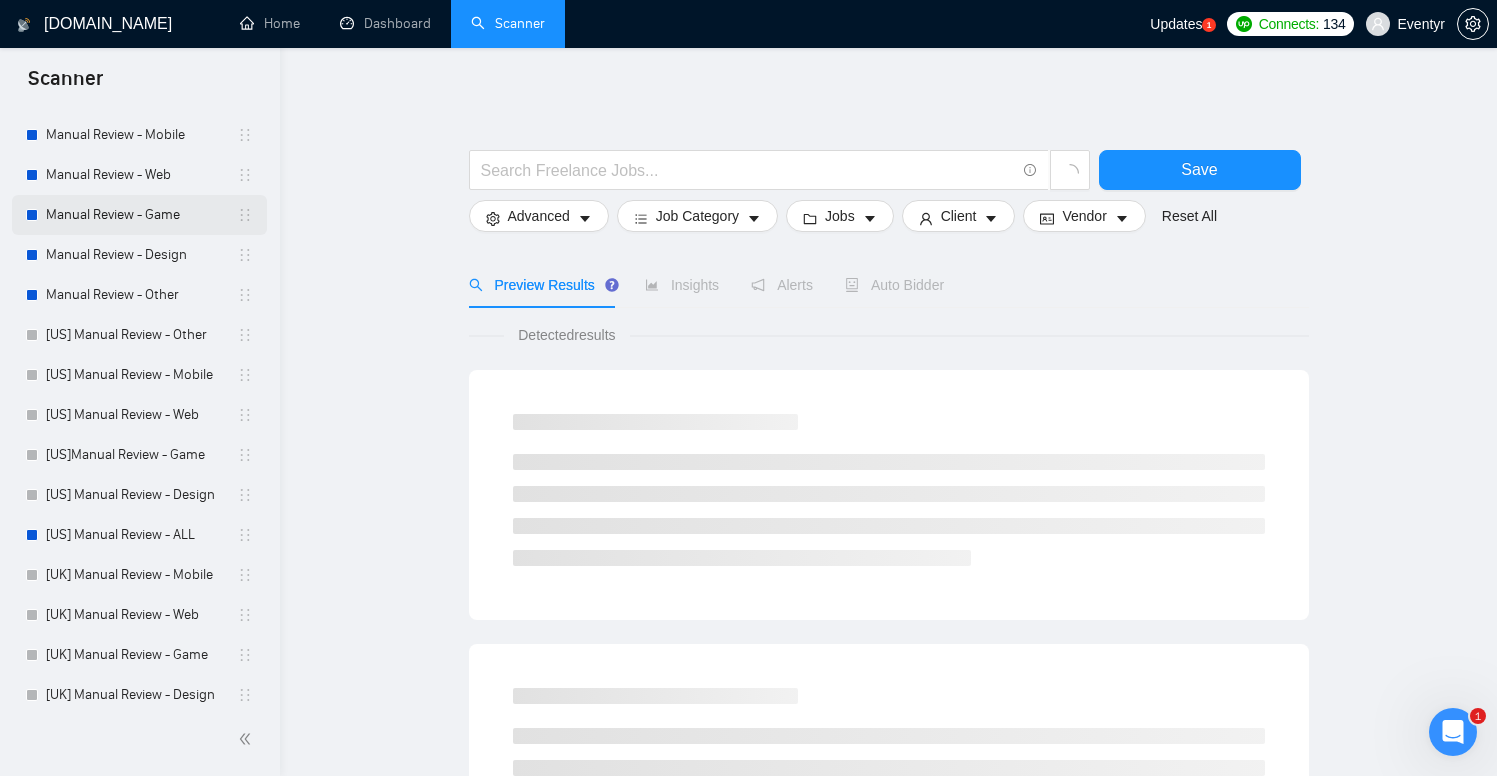 scroll, scrollTop: 0, scrollLeft: 0, axis: both 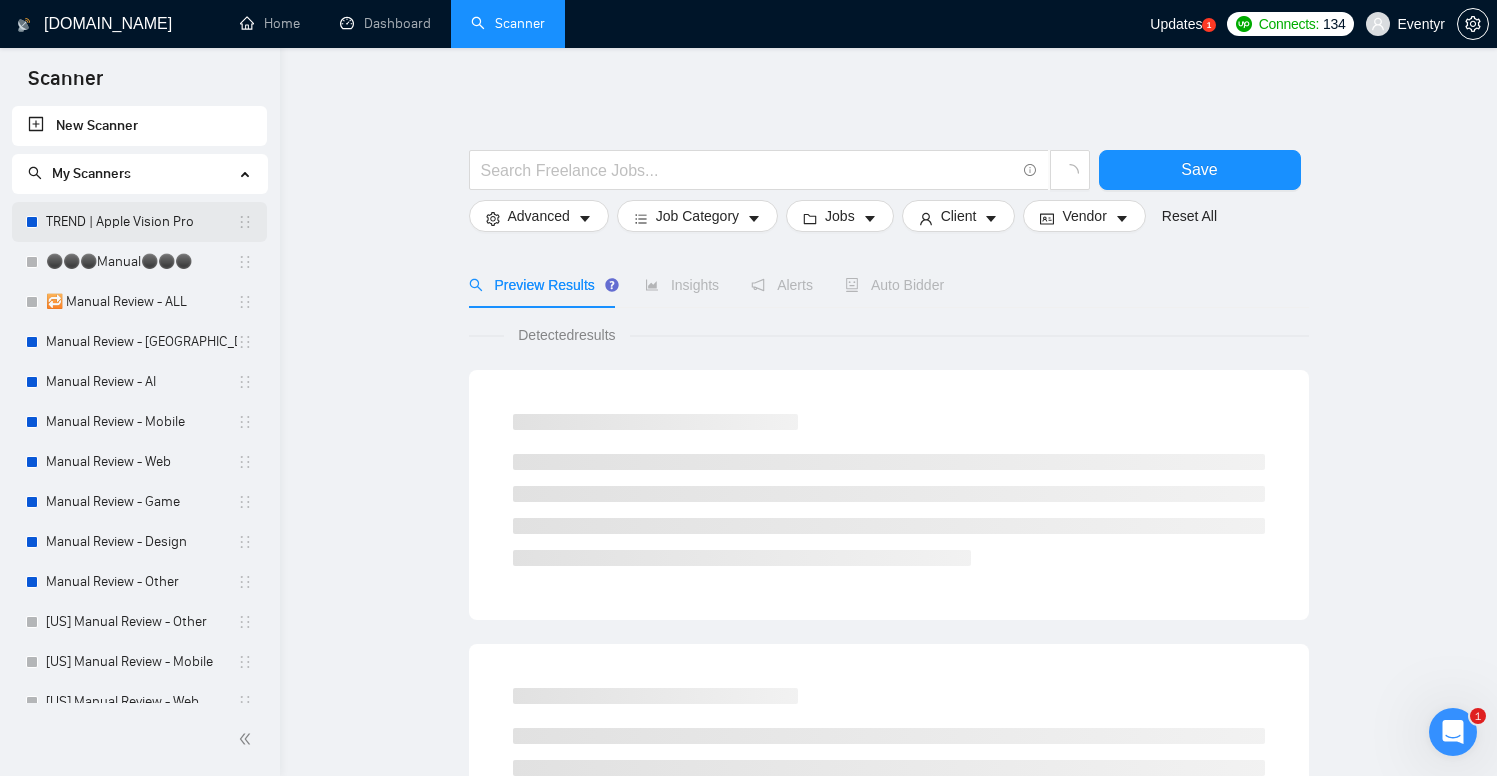 click on "TREND | Apple Vision Pro" at bounding box center (141, 222) 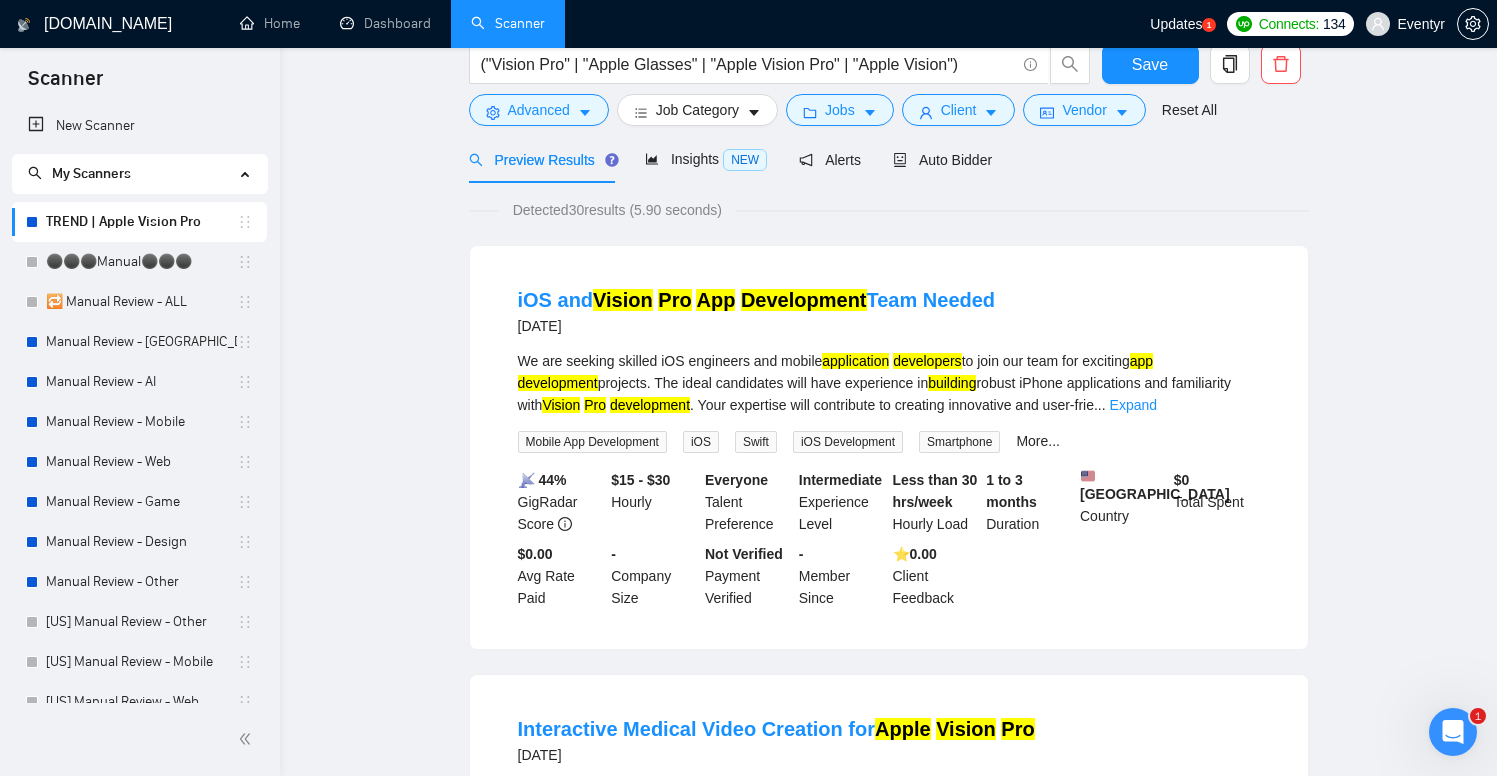 scroll, scrollTop: 0, scrollLeft: 0, axis: both 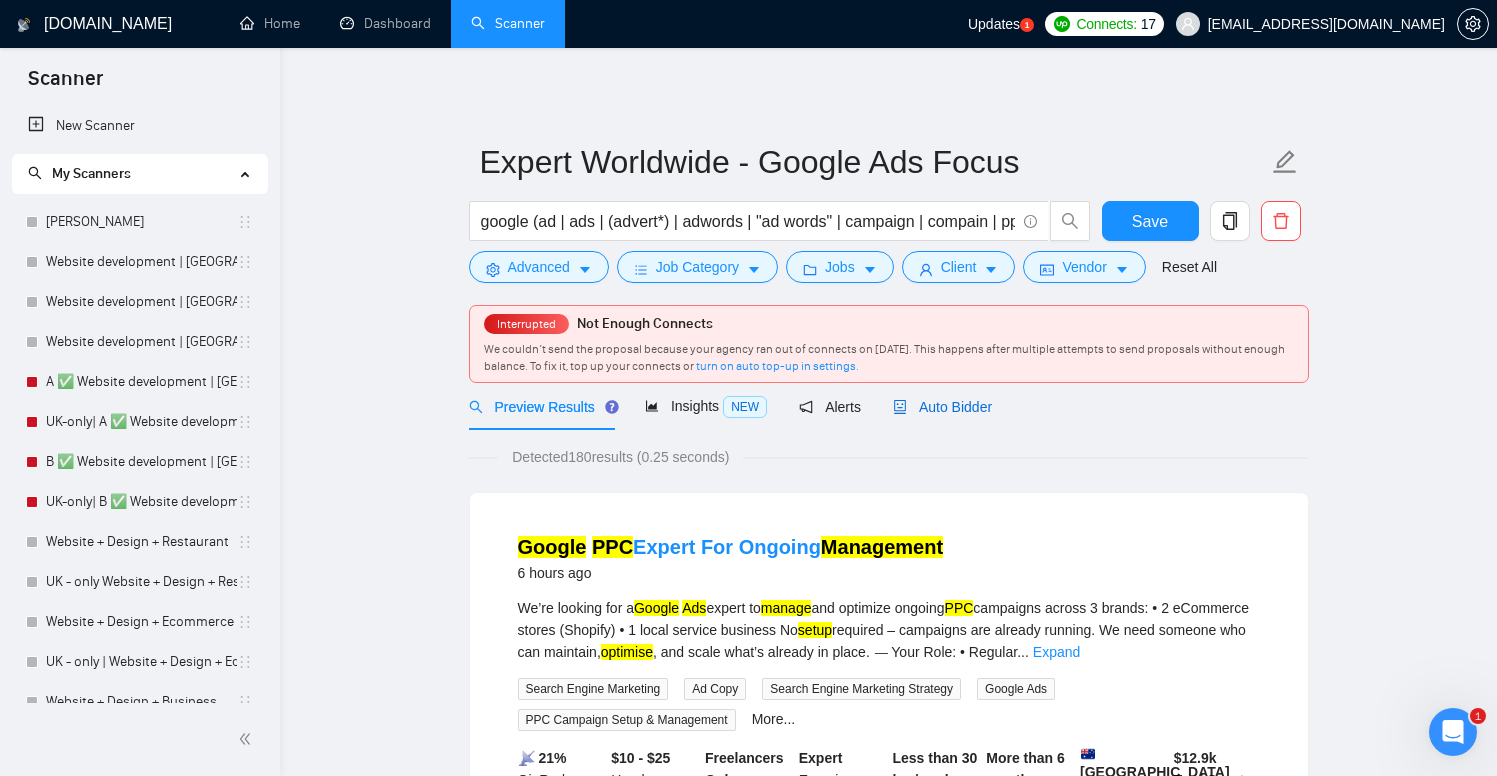 click on "Auto Bidder" at bounding box center (942, 407) 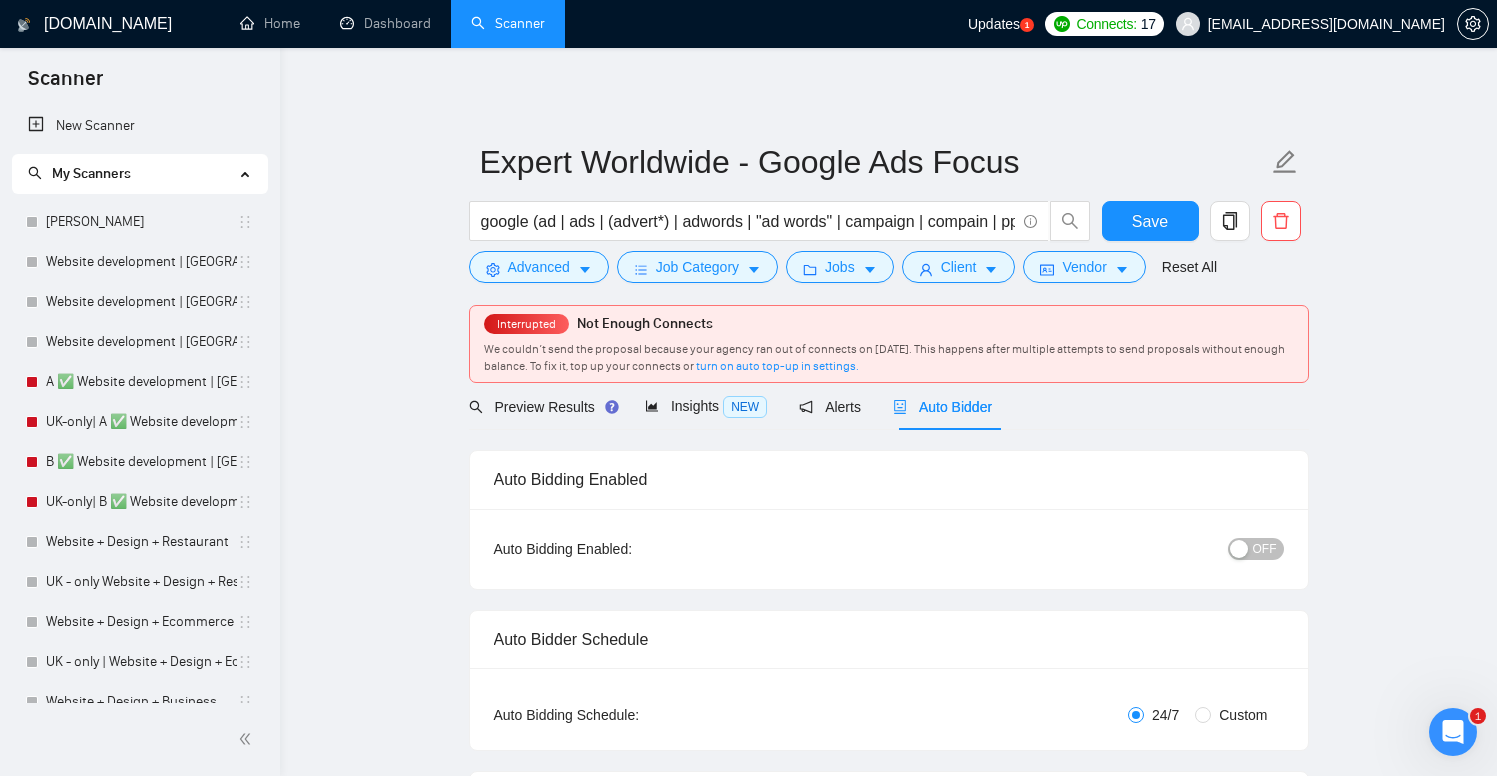 type 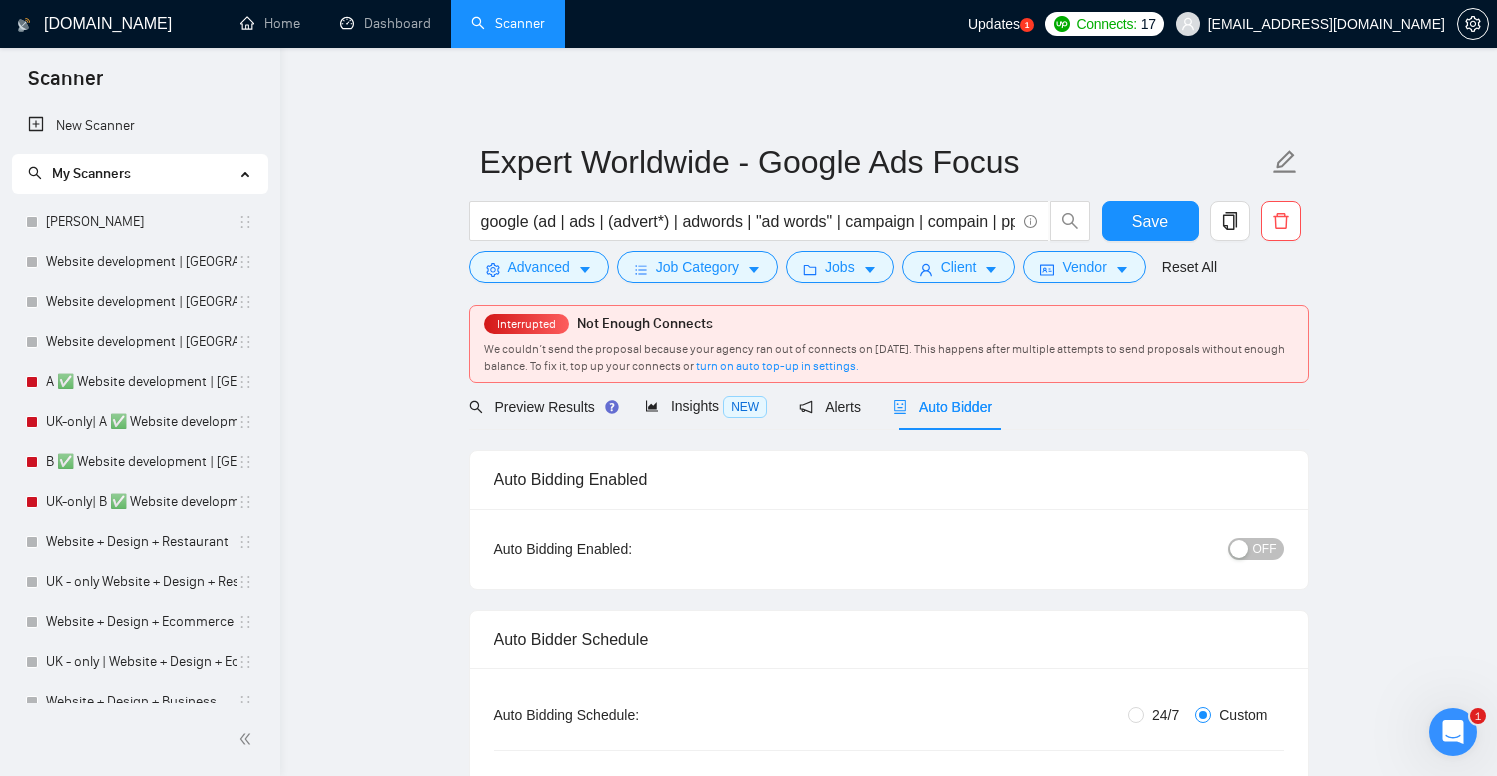 type 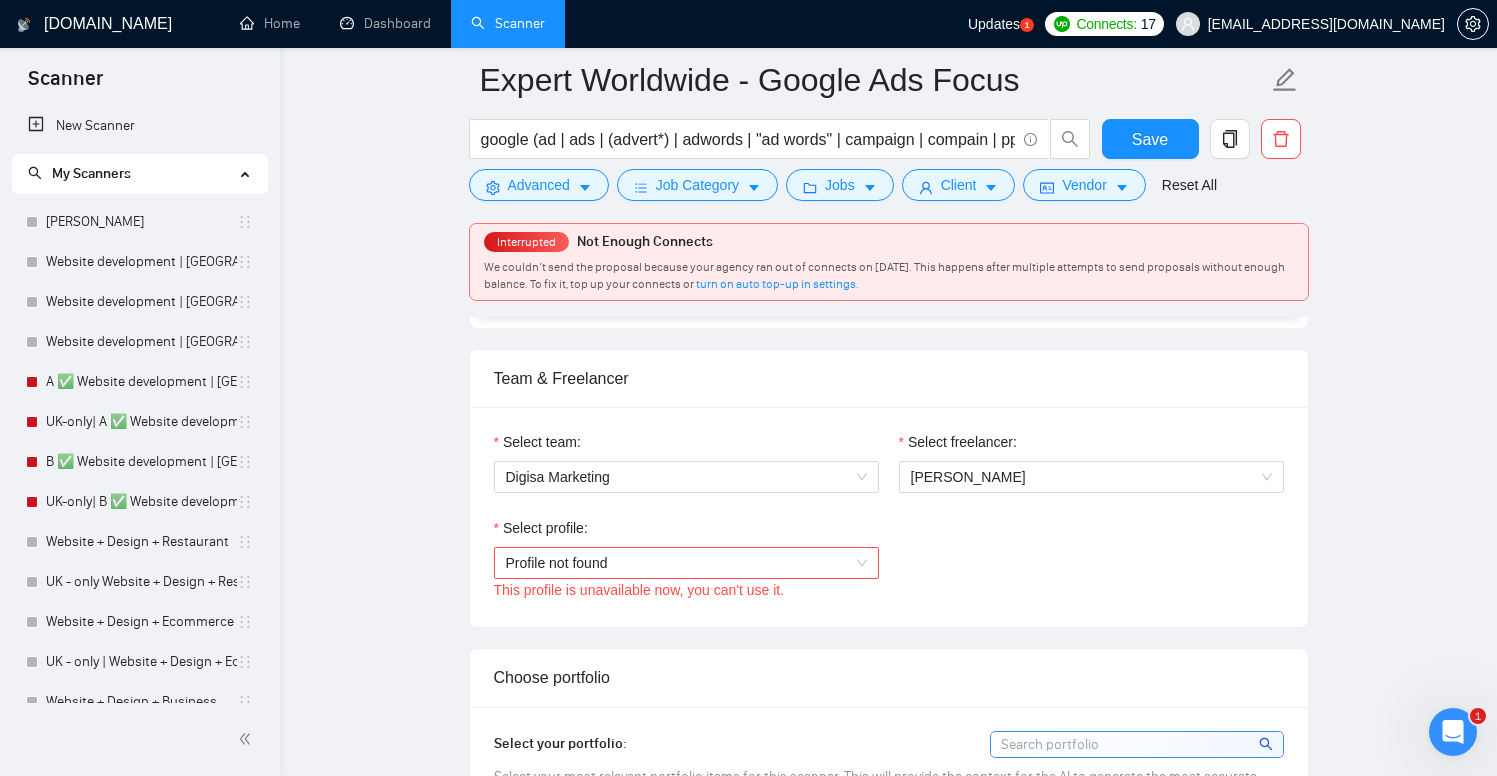 scroll, scrollTop: 1216, scrollLeft: 0, axis: vertical 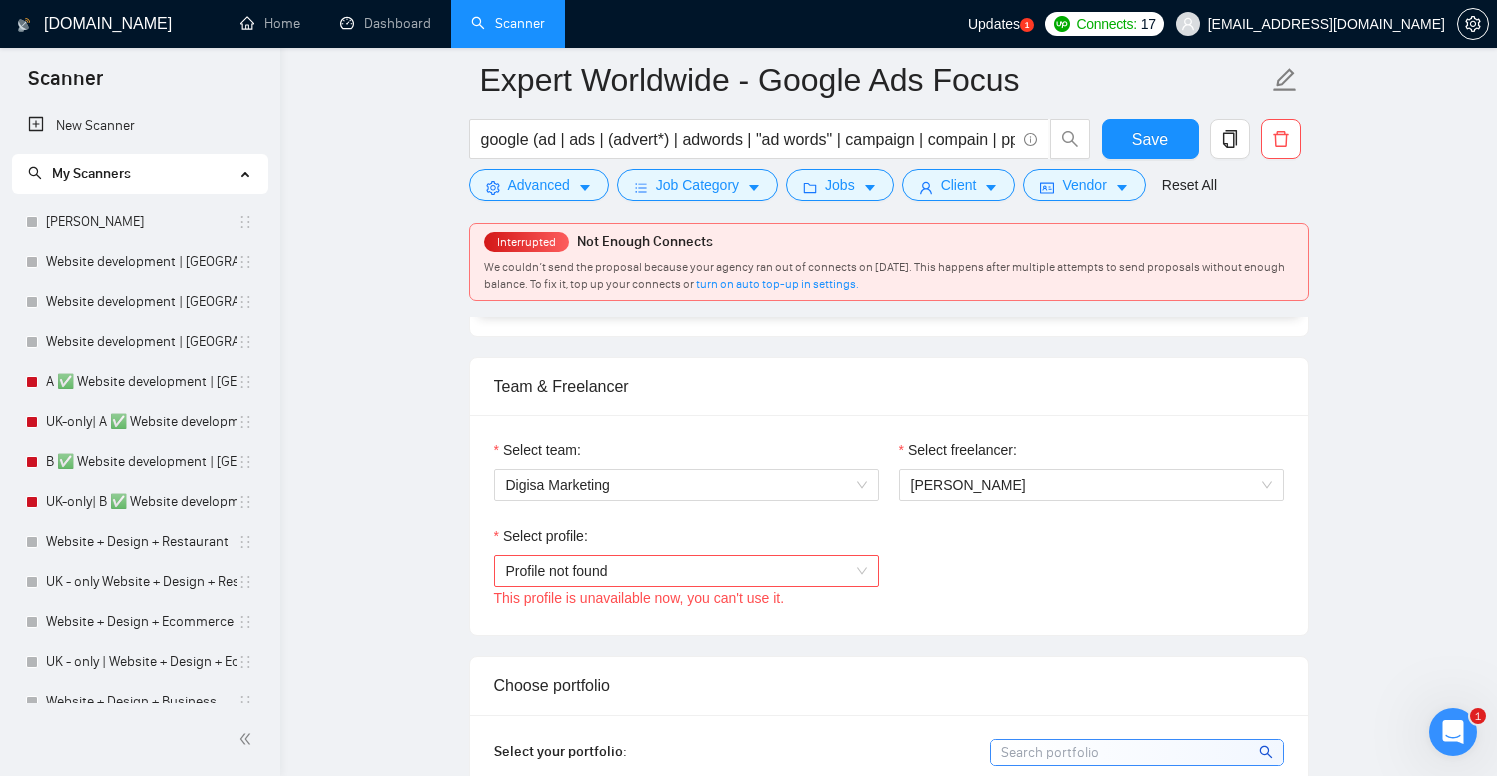click on "Profile not found" at bounding box center (686, 571) 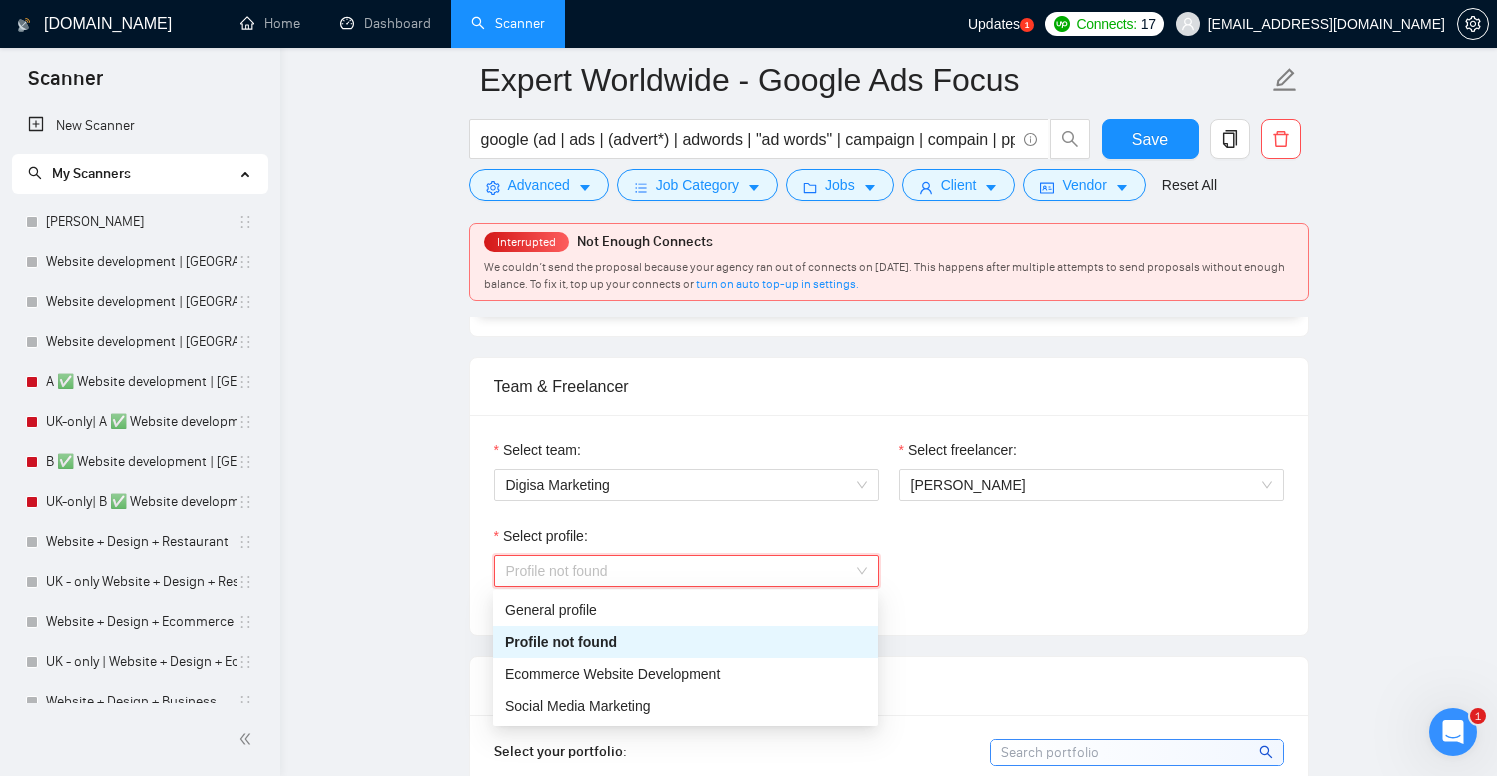 click on "Select profile: Profile not found This profile is unavailable now, you can't use it." at bounding box center [889, 568] 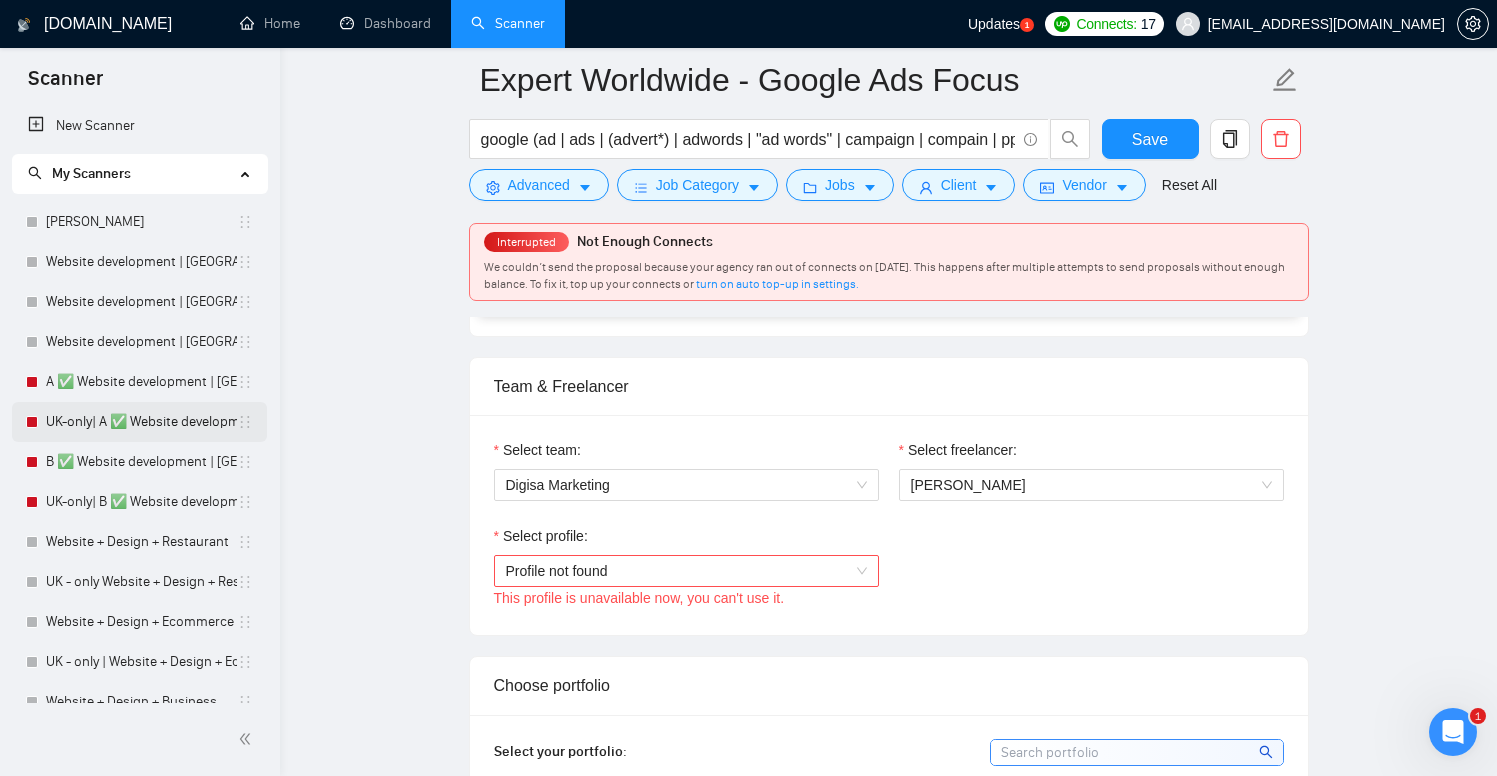 click on "UK-only| A ✅ Website development | Eur, Uk , Canada, Australia" at bounding box center [141, 422] 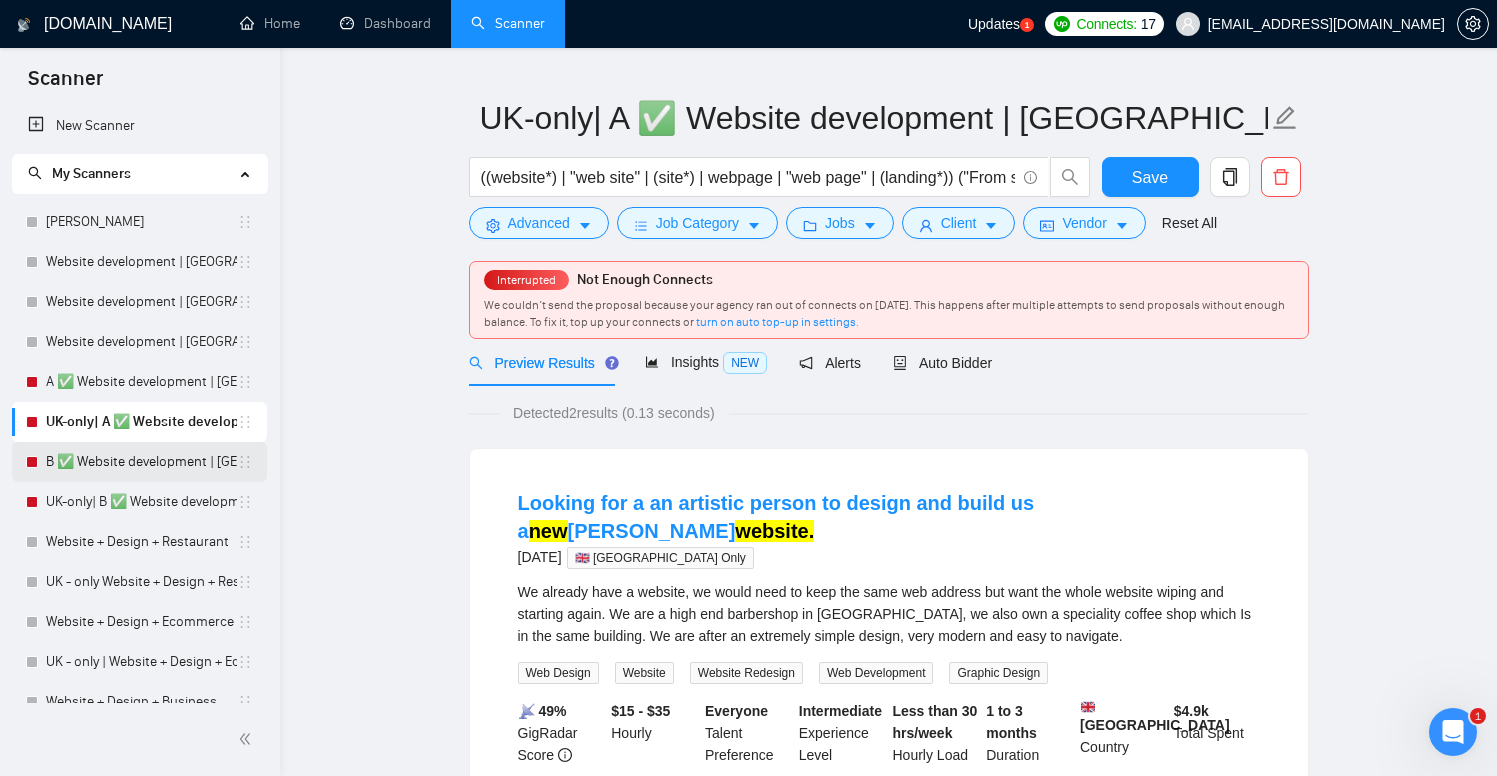 click on "B ✅ Website development | Eur, Uk , Canada, Australia" at bounding box center [141, 462] 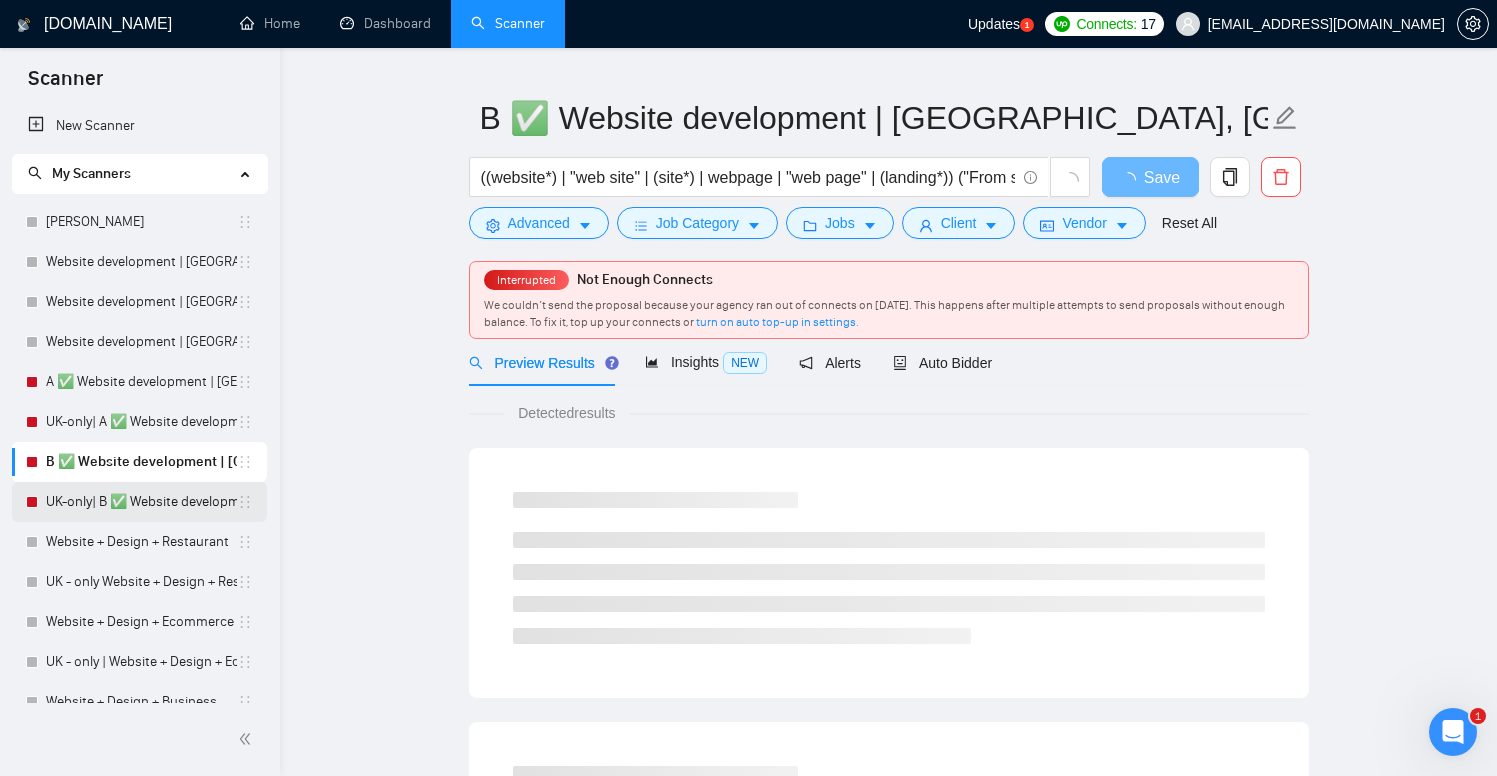click on "UK-only| B ✅ Website development | Eur, Uk , Canada, Australia" at bounding box center (141, 502) 